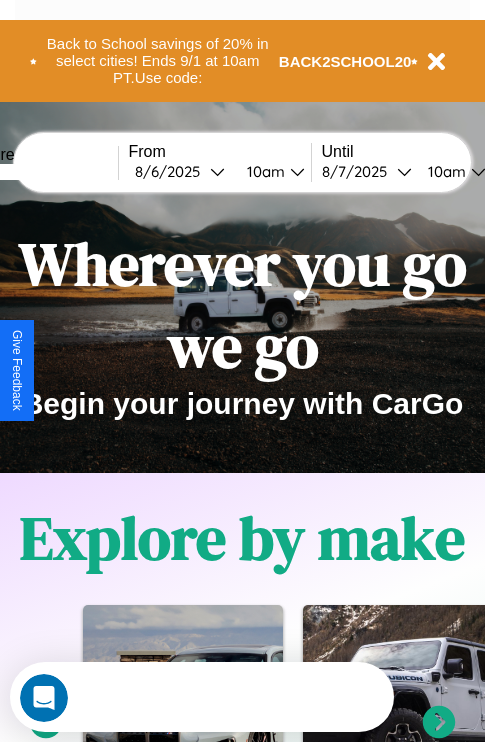 scroll, scrollTop: 0, scrollLeft: 0, axis: both 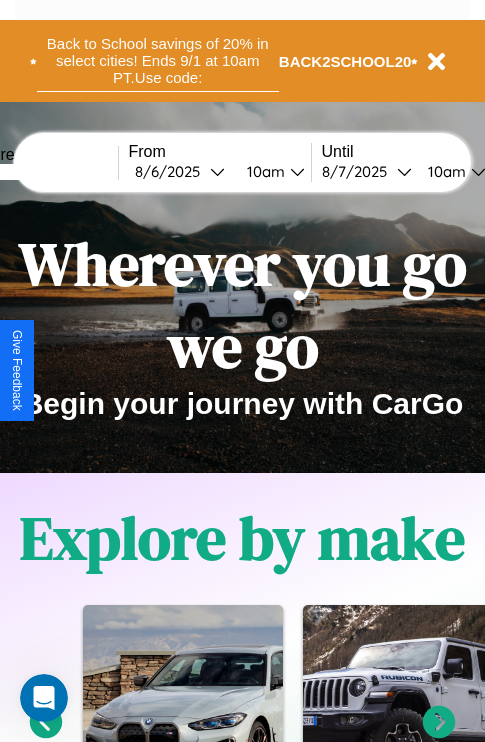 click on "Back to School savings of 20% in select cities! Ends 9/1 at 10am PT.  Use code:" at bounding box center [158, 61] 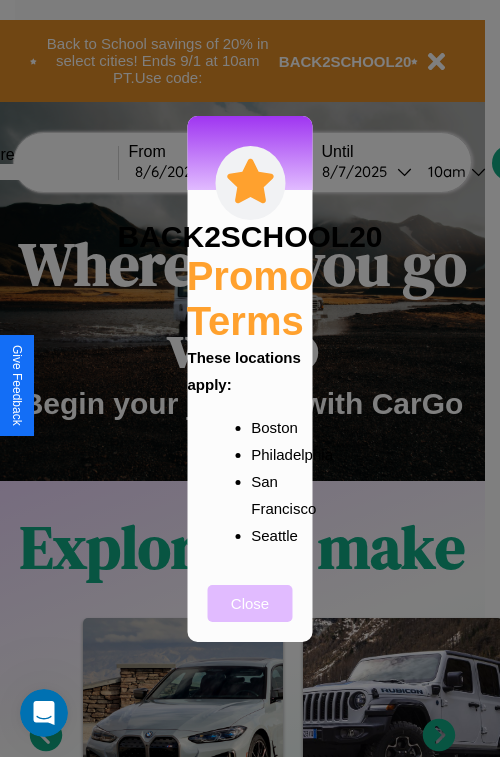 click on "Close" at bounding box center [250, 603] 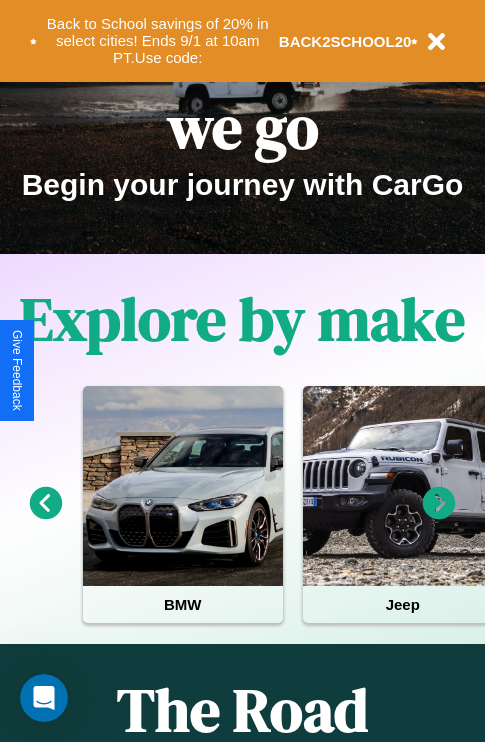 scroll, scrollTop: 308, scrollLeft: 0, axis: vertical 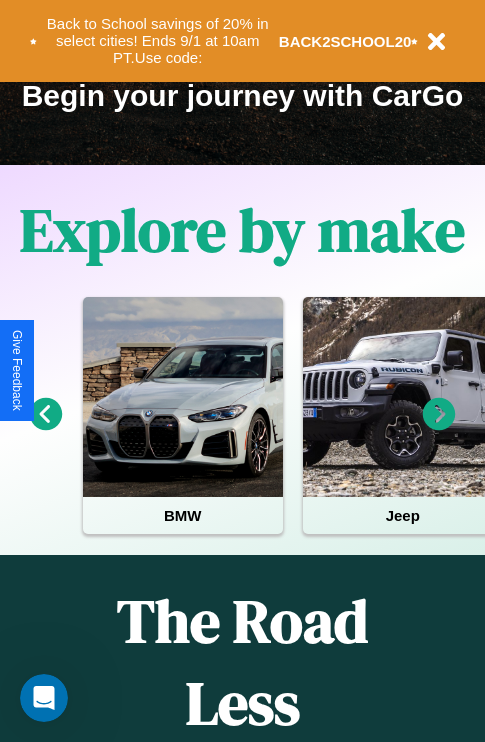 click 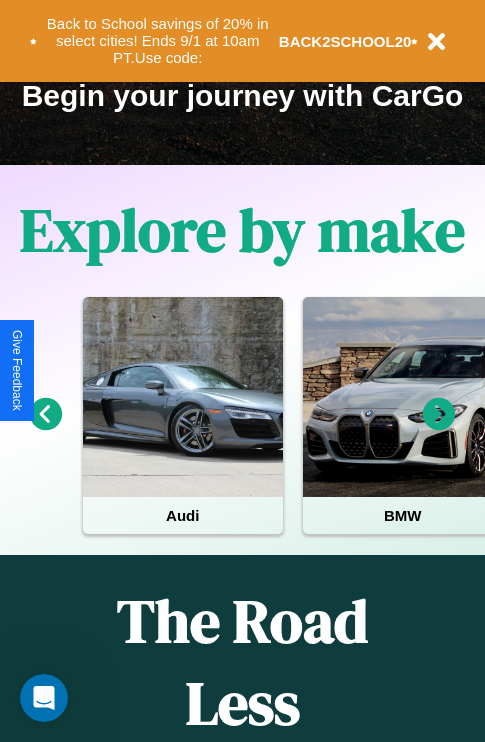 click 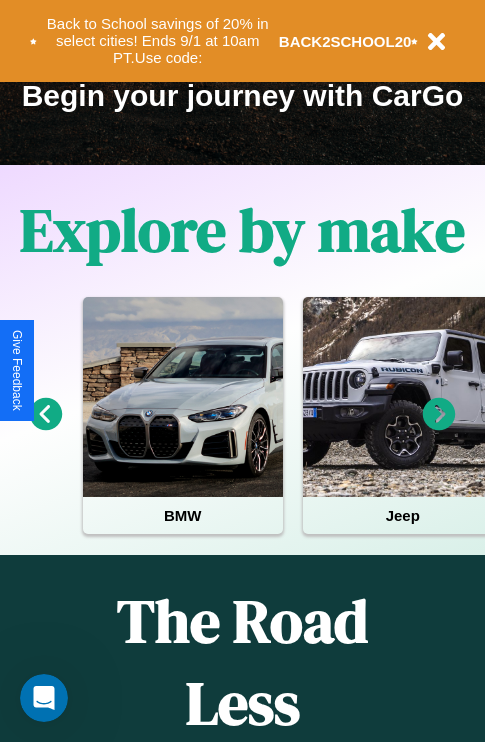 click 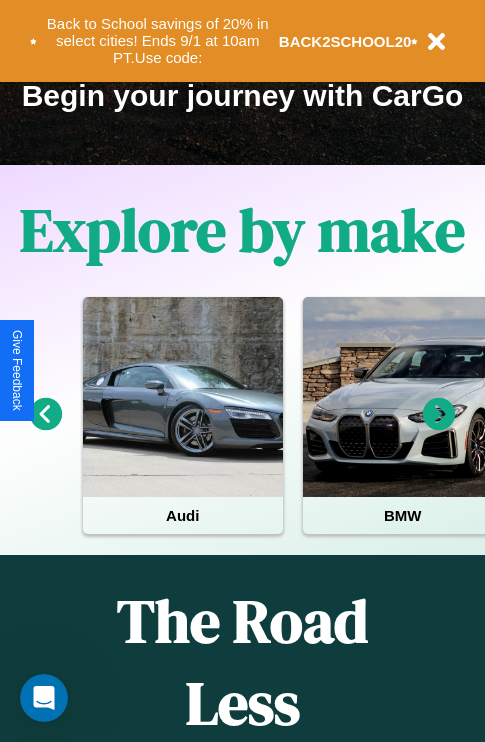 click 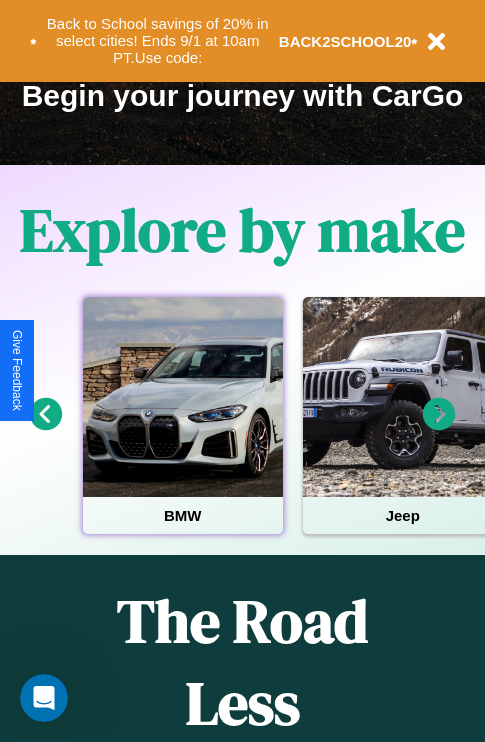 click at bounding box center (183, 397) 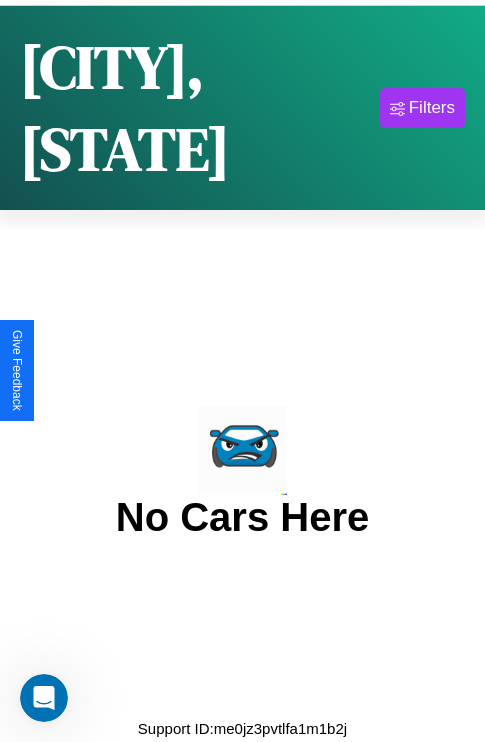 scroll, scrollTop: 0, scrollLeft: 0, axis: both 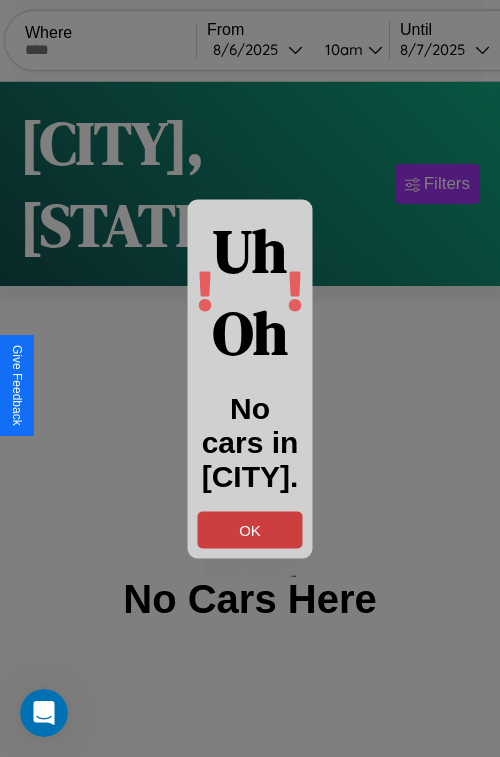 click on "OK" at bounding box center [250, 529] 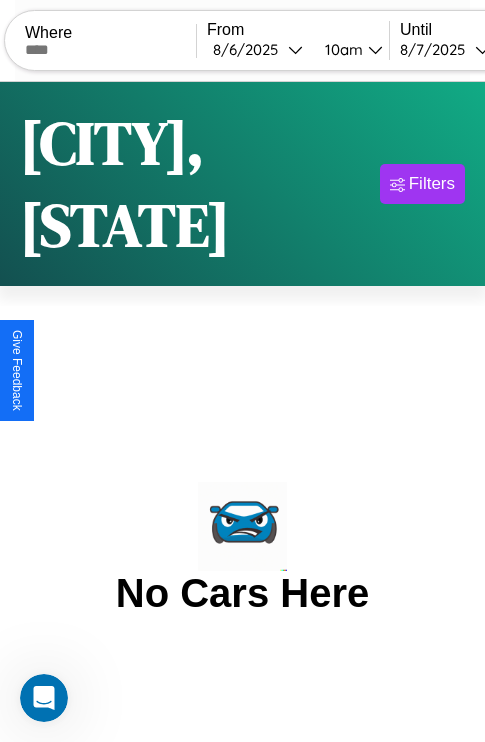 click at bounding box center [110, 50] 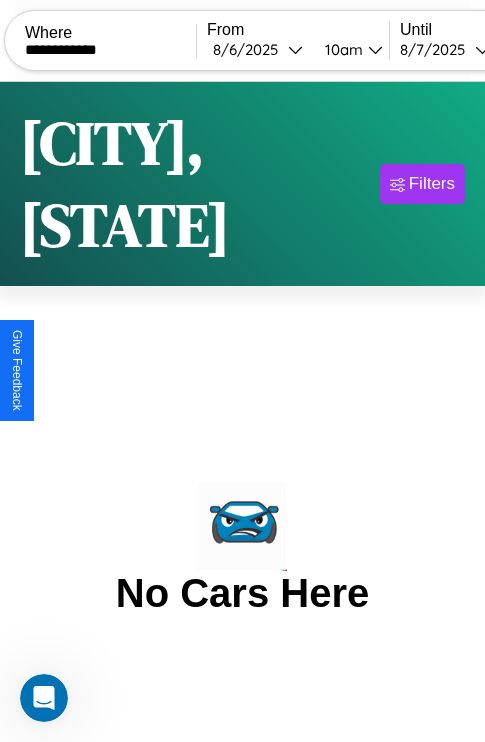type on "**********" 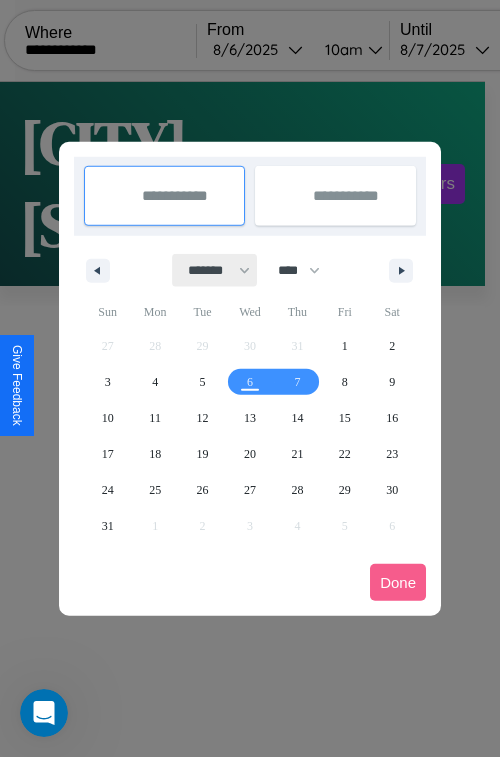 click on "******* ******** ***** ***** *** **** **** ****** ********* ******* ******** ********" at bounding box center [215, 270] 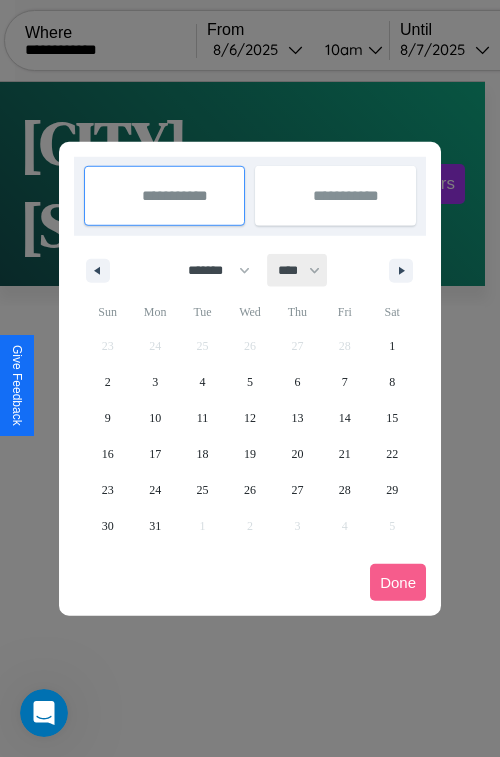 click on "**** **** **** **** **** **** **** **** **** **** **** **** **** **** **** **** **** **** **** **** **** **** **** **** **** **** **** **** **** **** **** **** **** **** **** **** **** **** **** **** **** **** **** **** **** **** **** **** **** **** **** **** **** **** **** **** **** **** **** **** **** **** **** **** **** **** **** **** **** **** **** **** **** **** **** **** **** **** **** **** **** **** **** **** **** **** **** **** **** **** **** **** **** **** **** **** **** **** **** **** **** **** **** **** **** **** **** **** **** **** **** **** **** **** **** **** **** **** **** **** ****" at bounding box center (298, 270) 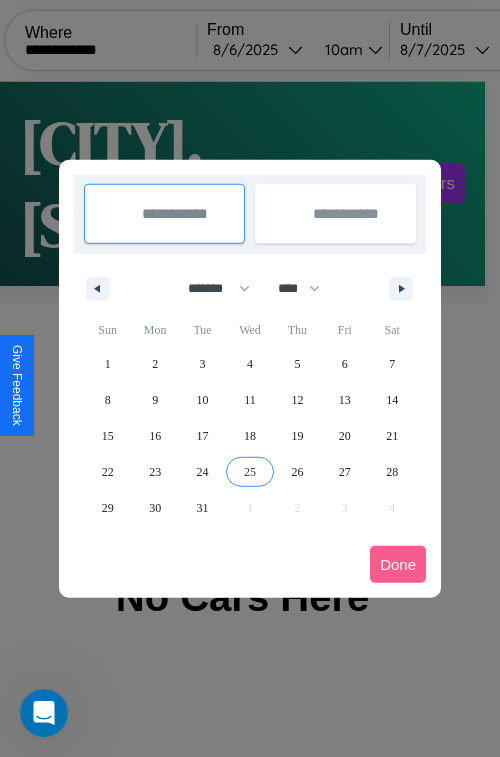 click on "25" at bounding box center (250, 472) 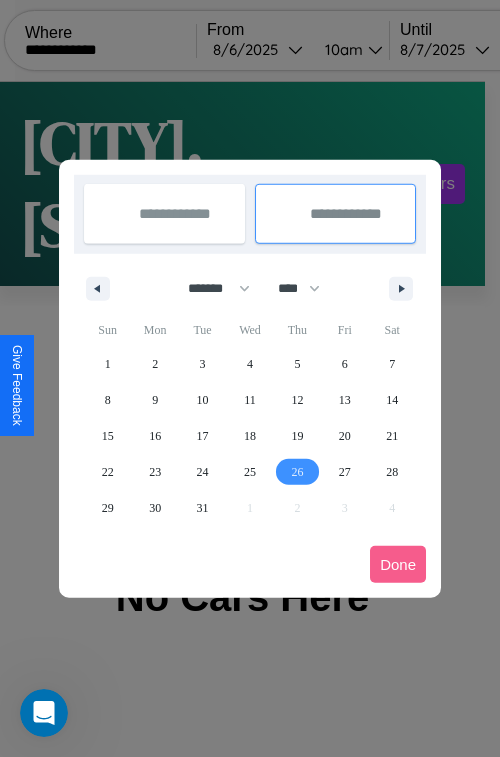 click on "26" at bounding box center [297, 472] 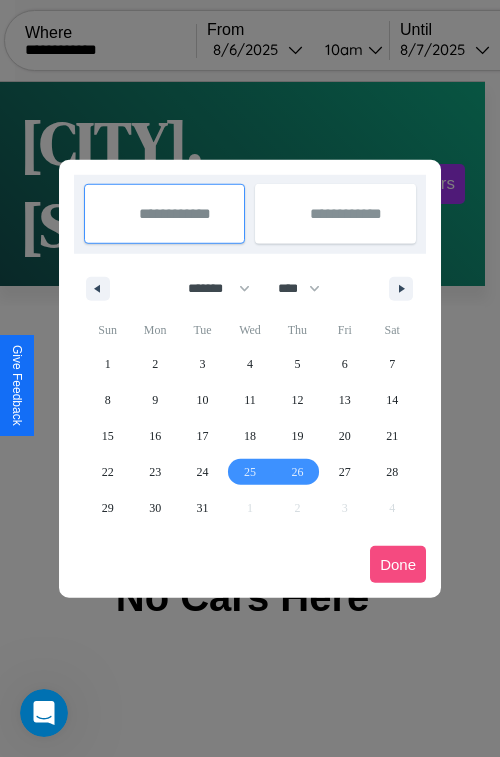 click on "Done" at bounding box center [398, 564] 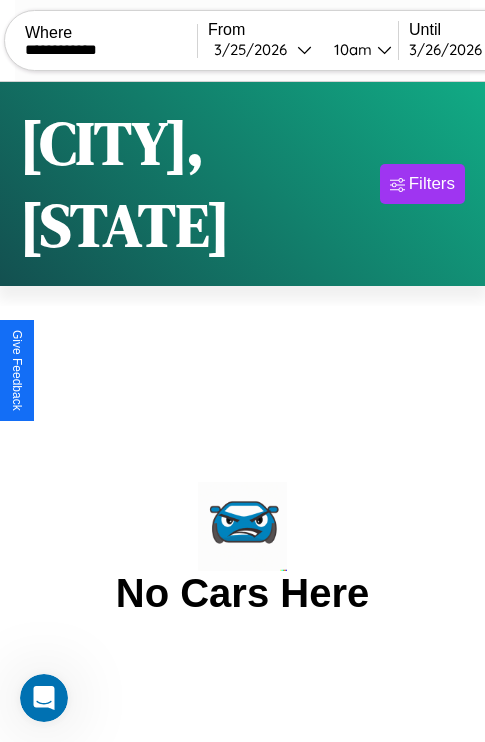 scroll, scrollTop: 0, scrollLeft: 190, axis: horizontal 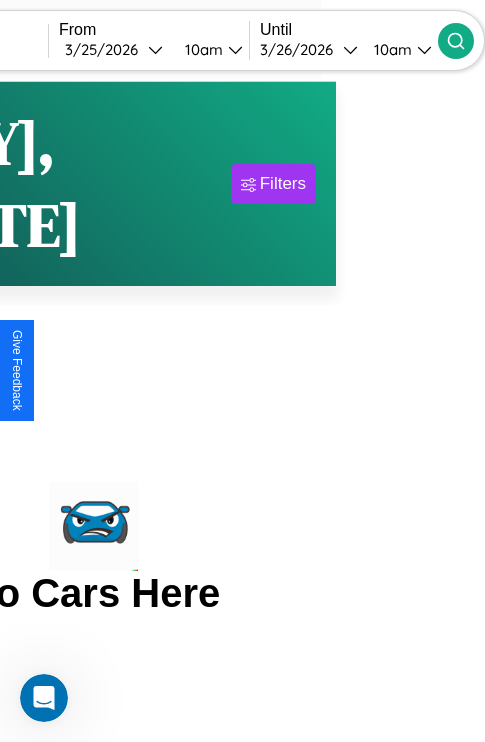 click 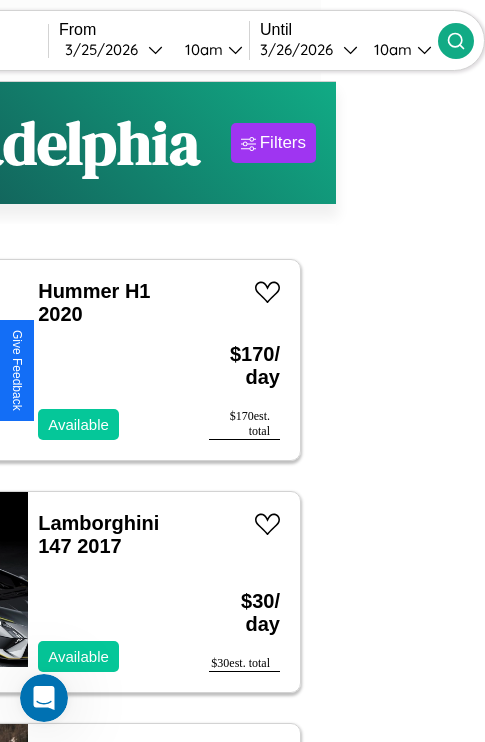 scroll, scrollTop: 88, scrollLeft: 46, axis: both 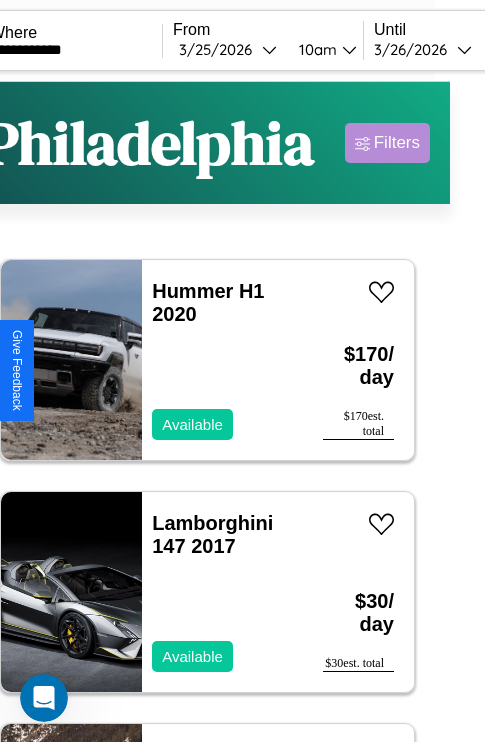 click on "Filters" at bounding box center [397, 143] 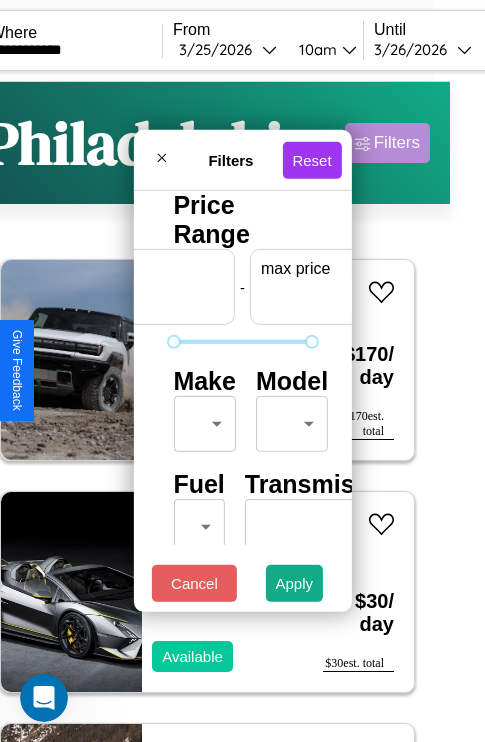 scroll, scrollTop: 0, scrollLeft: 124, axis: horizontal 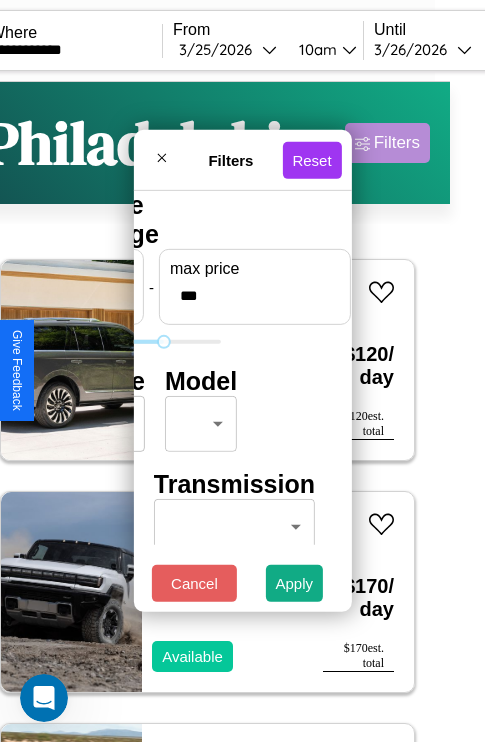 type on "***" 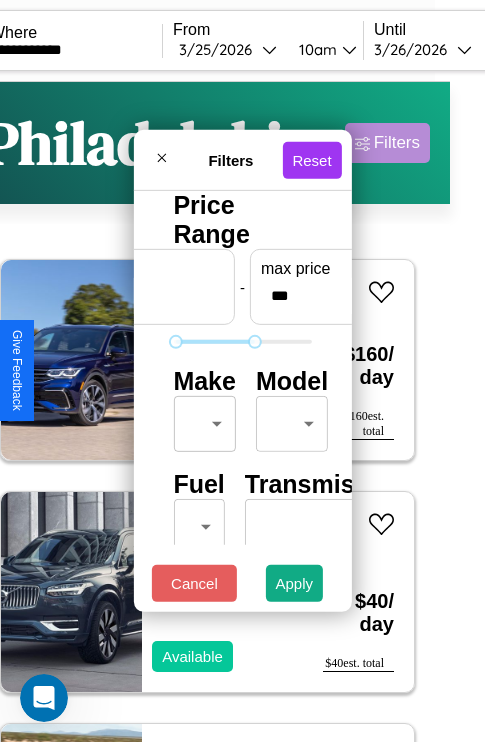scroll, scrollTop: 162, scrollLeft: 63, axis: both 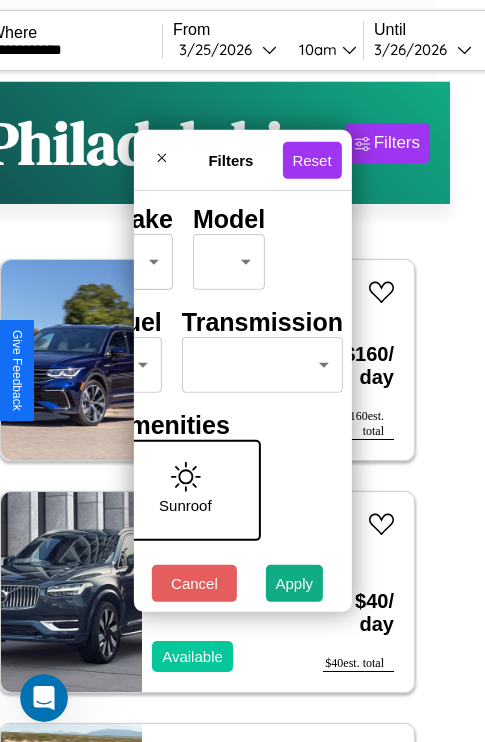 type on "*" 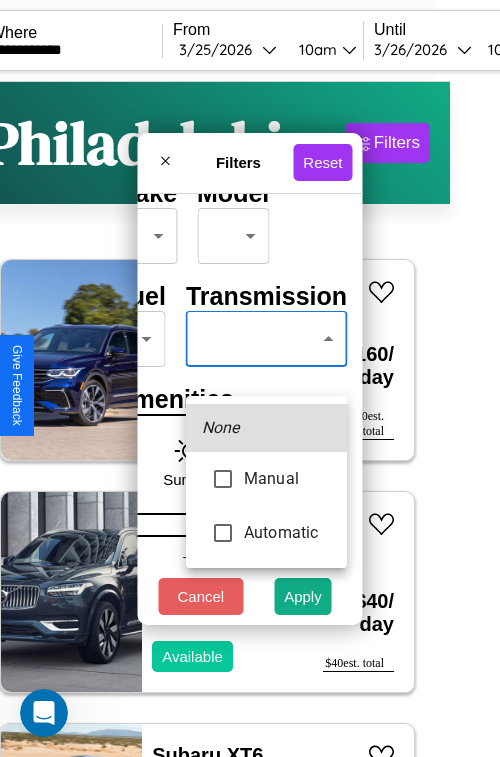 type on "*********" 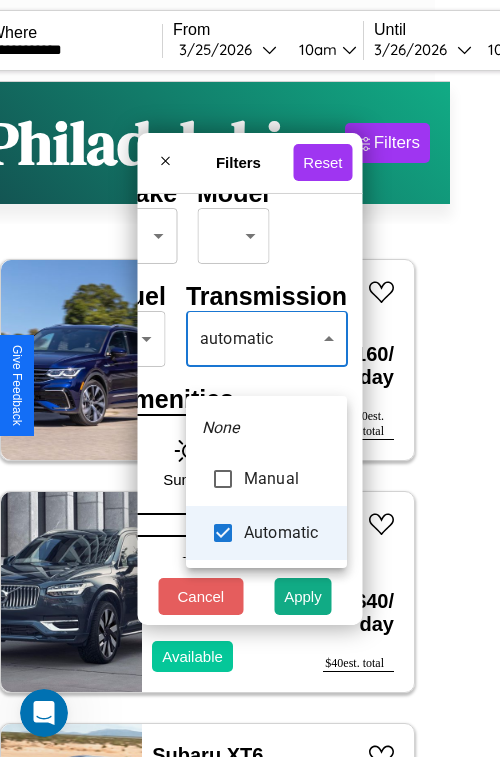 click at bounding box center (250, 378) 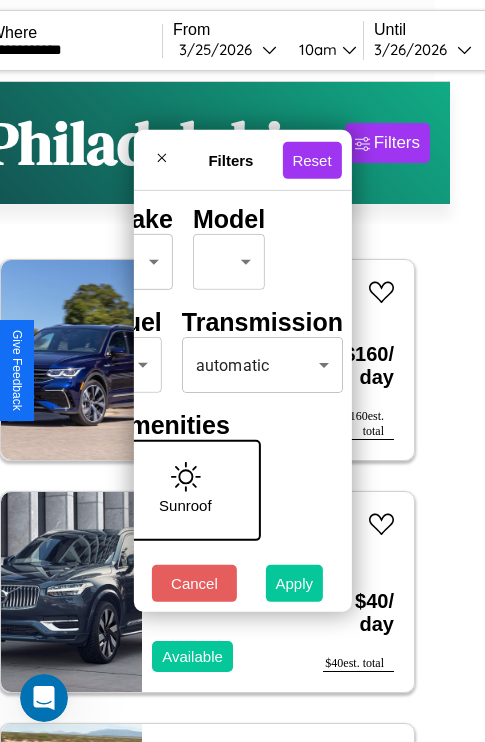 click on "Apply" at bounding box center (295, 583) 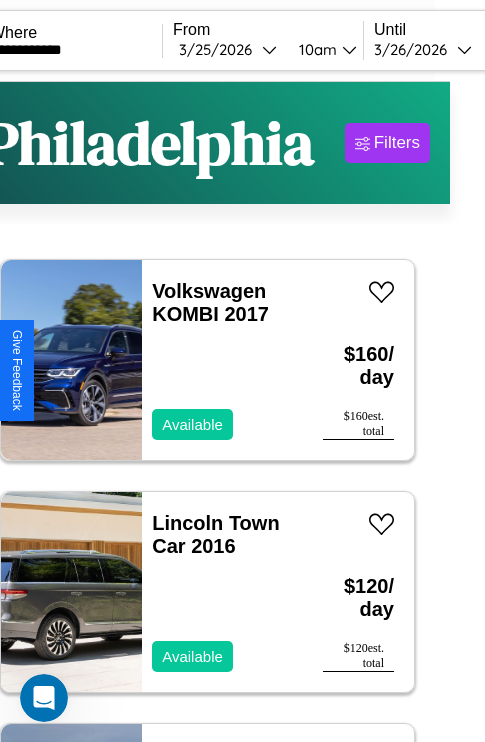 scroll, scrollTop: 95, scrollLeft: 35, axis: both 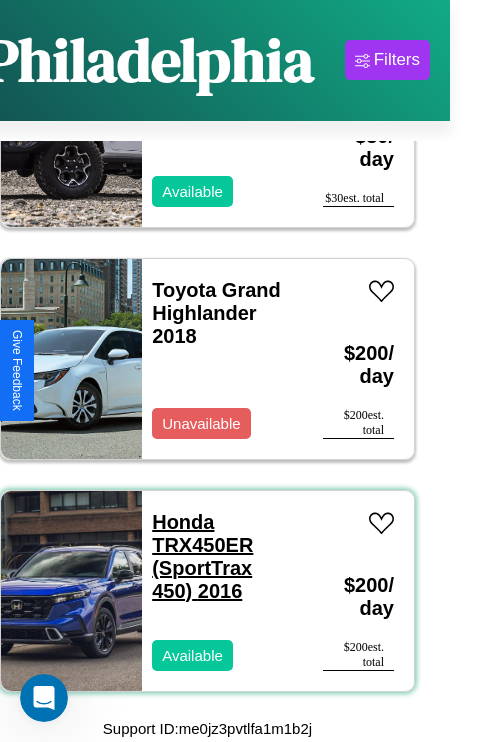 click on "Honda   TRX450ER (SportTrax 450)   2016" at bounding box center (202, 556) 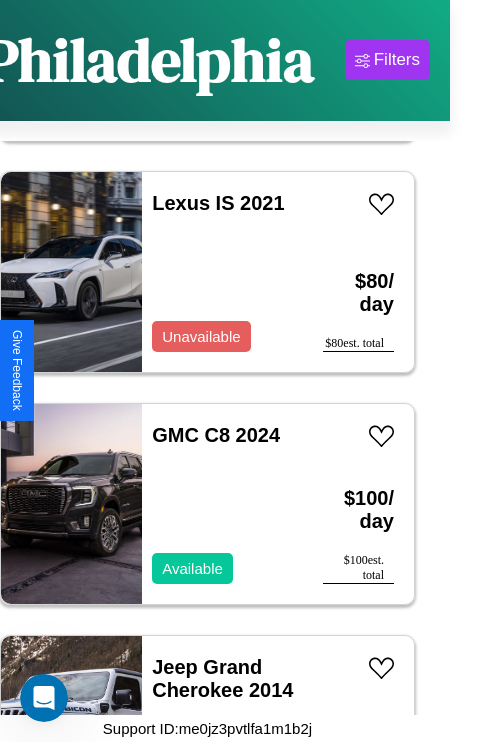 scroll, scrollTop: 4947, scrollLeft: 0, axis: vertical 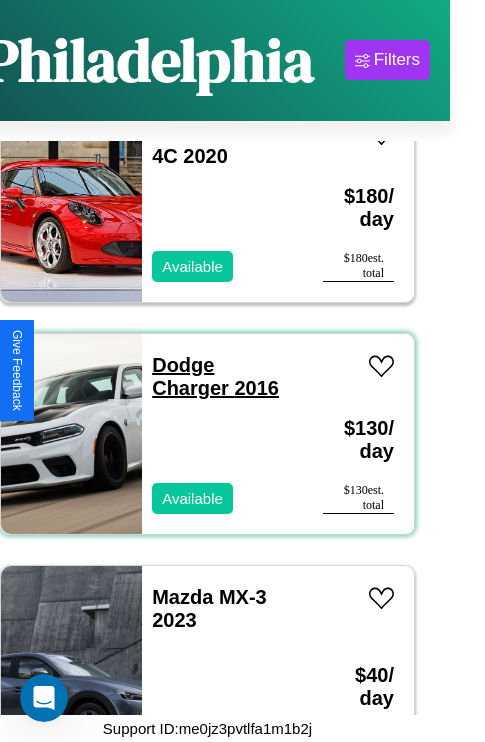 click on "Dodge   Charger   2016" at bounding box center [215, 376] 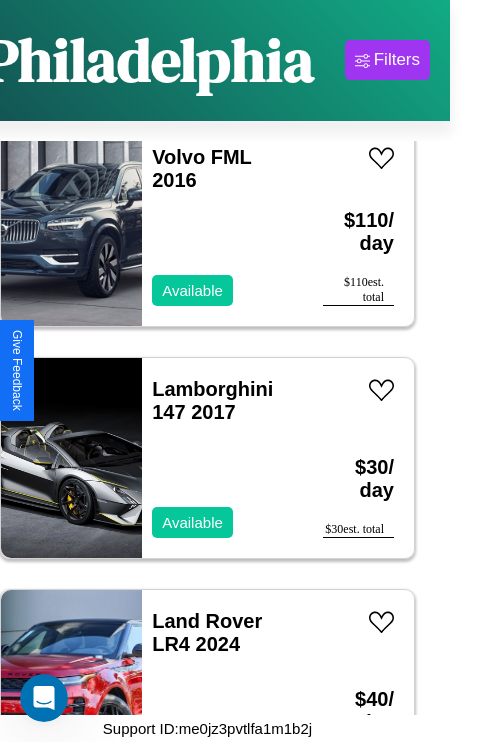 scroll, scrollTop: 5875, scrollLeft: 0, axis: vertical 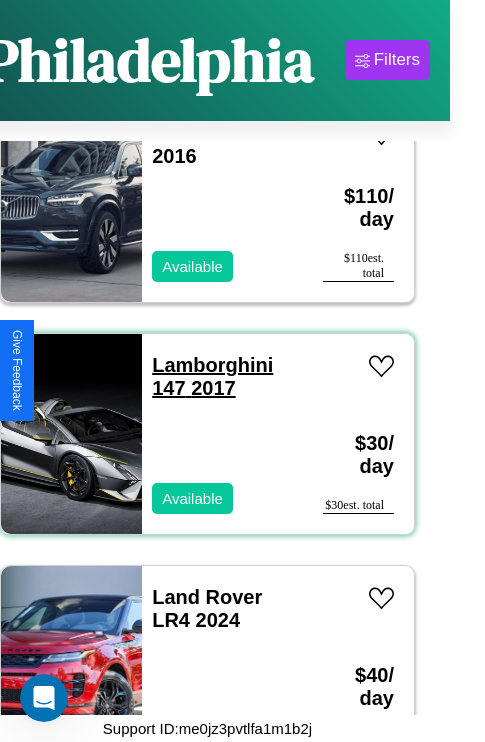 click on "Lamborghini   147   2017" at bounding box center [212, 376] 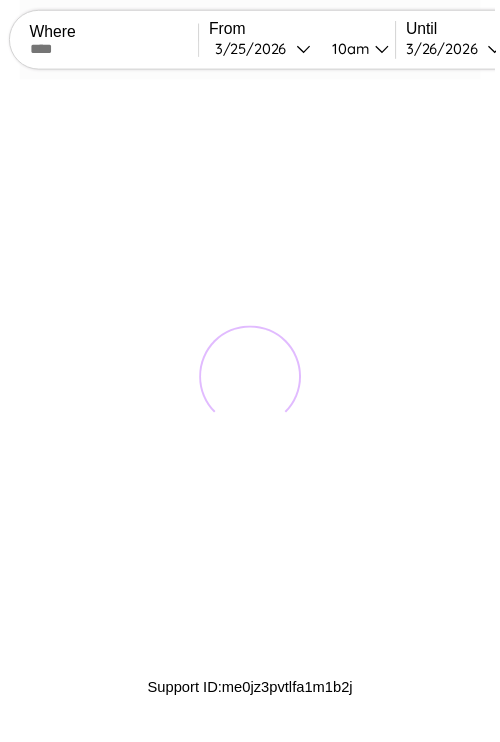 scroll, scrollTop: 0, scrollLeft: 0, axis: both 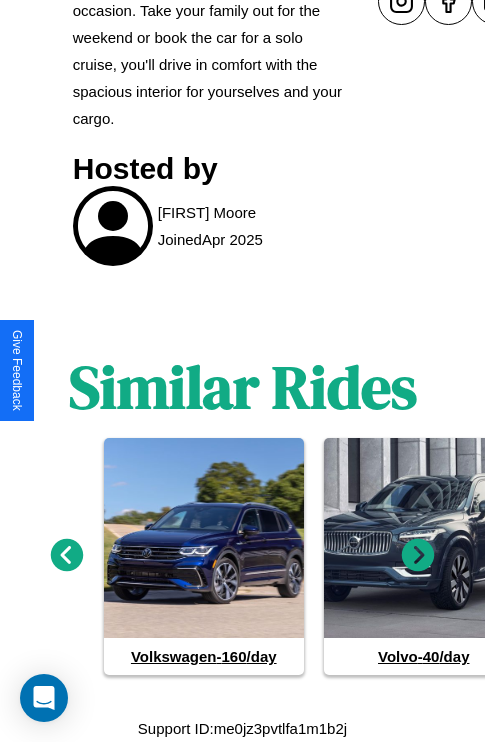 click 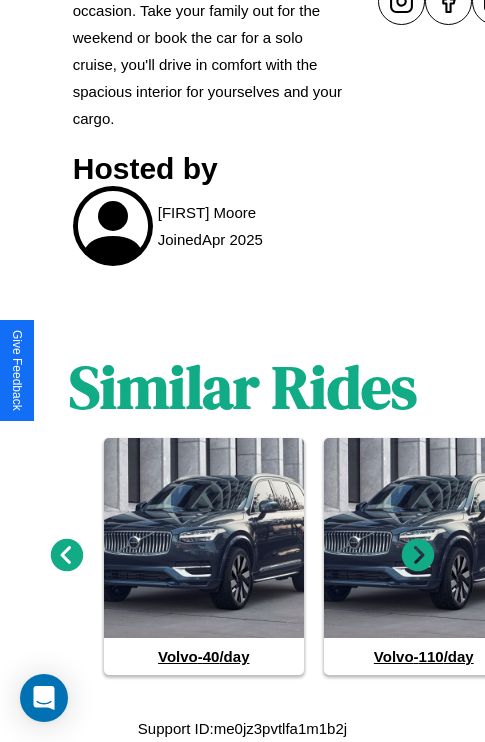 click 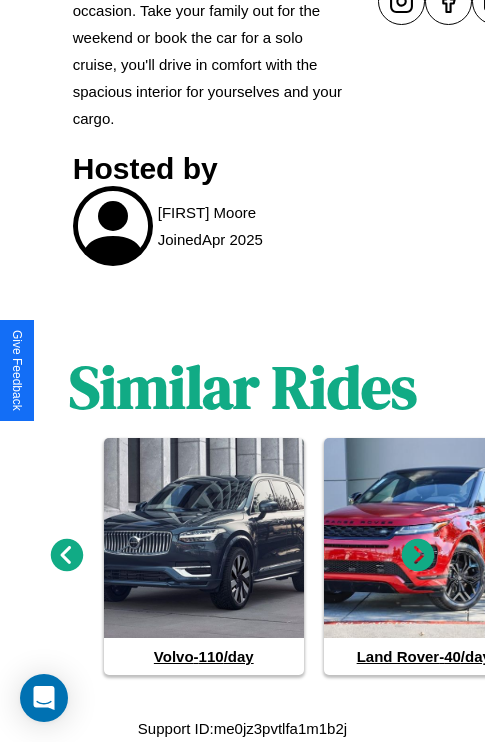 click 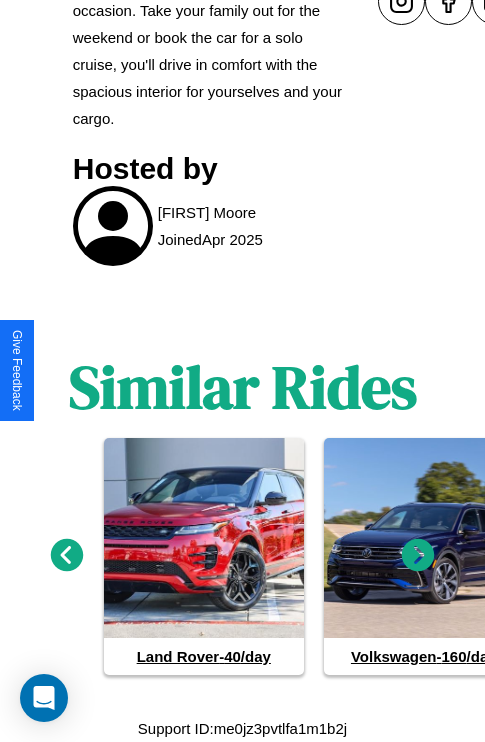 click 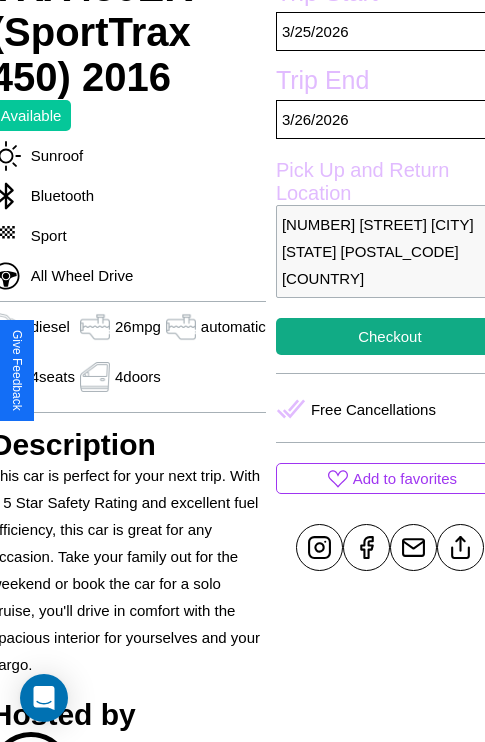 scroll, scrollTop: 525, scrollLeft: 88, axis: both 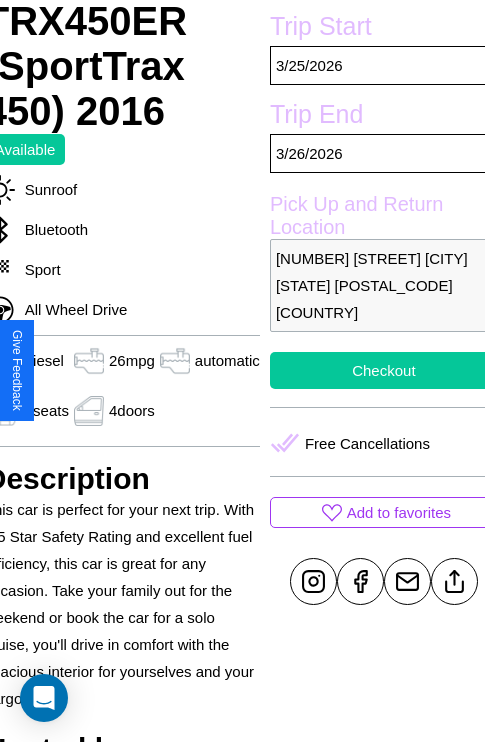 click on "Checkout" at bounding box center [384, 370] 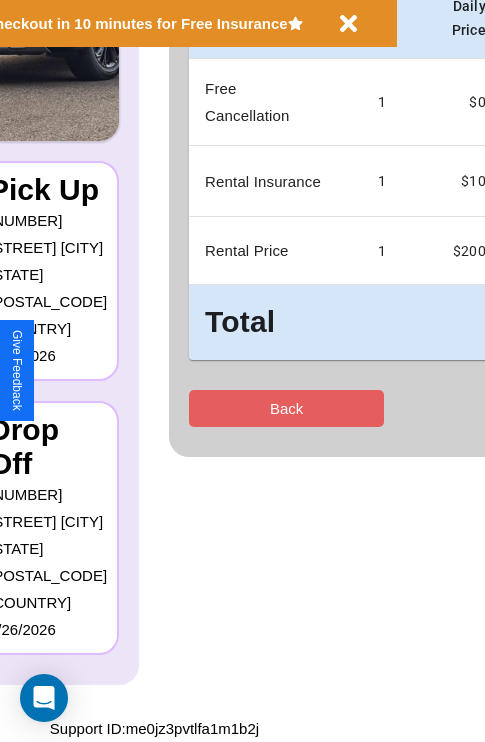 scroll, scrollTop: 0, scrollLeft: 0, axis: both 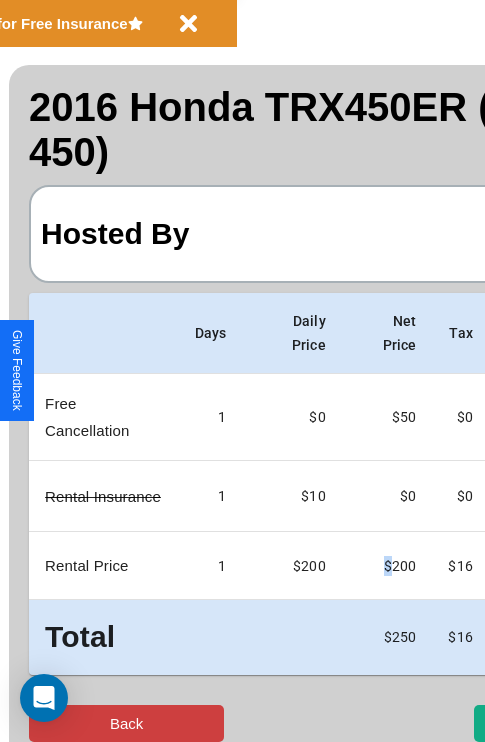 click on "Back" at bounding box center [126, 723] 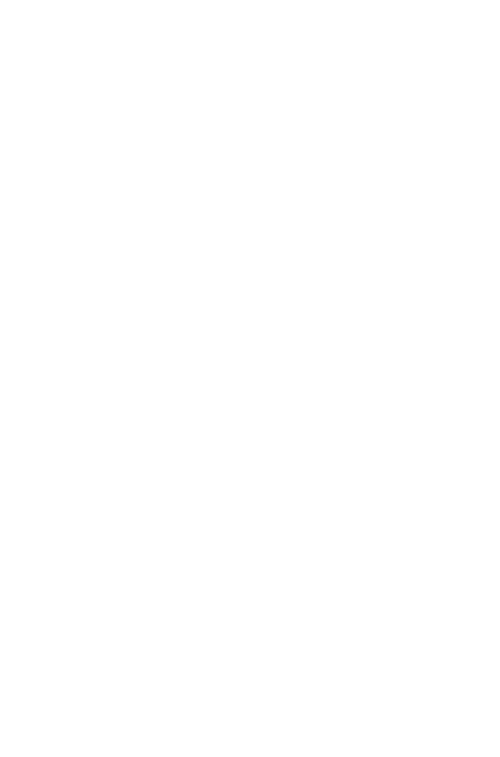 scroll, scrollTop: 0, scrollLeft: 0, axis: both 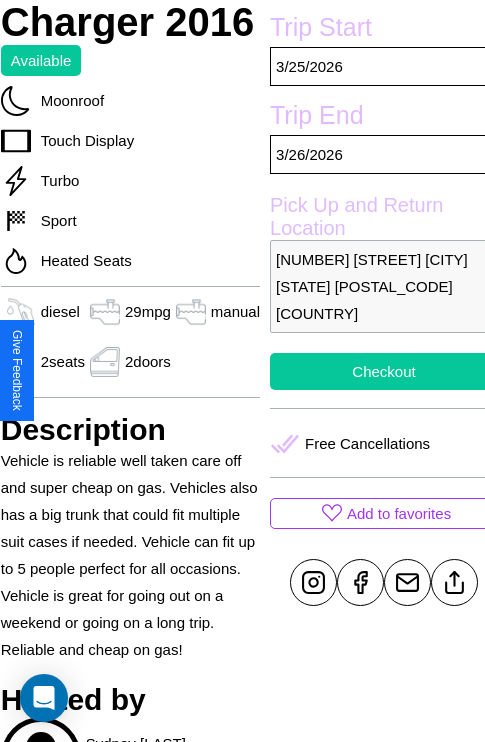 click on "Checkout" at bounding box center [384, 371] 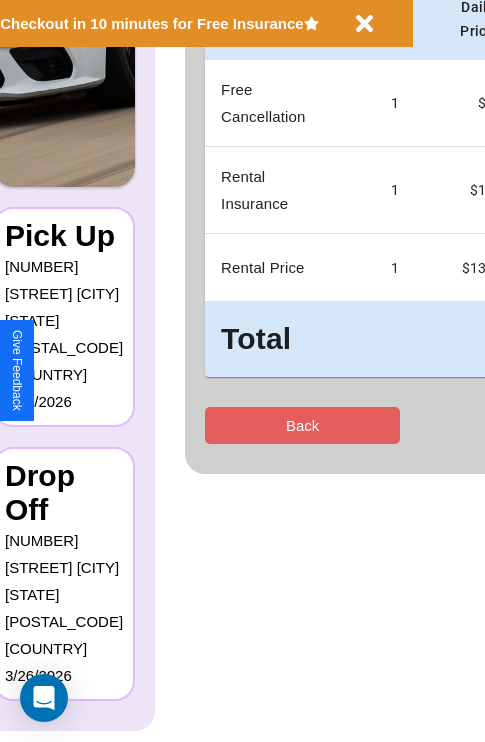 scroll, scrollTop: 0, scrollLeft: 0, axis: both 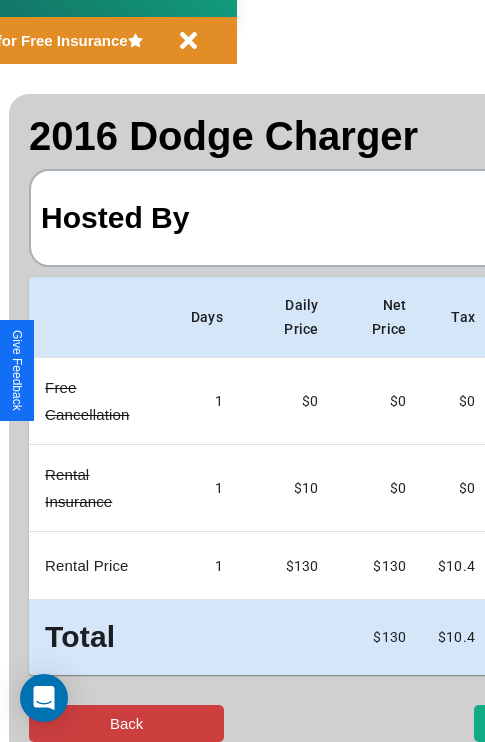 click on "Back" at bounding box center (126, 723) 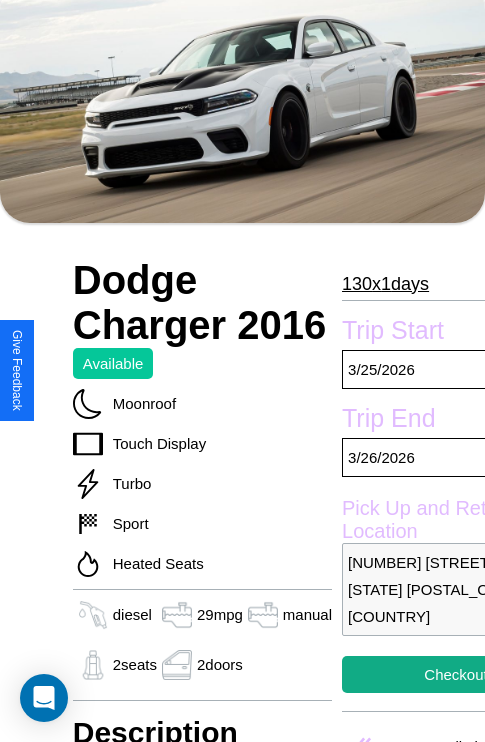 scroll, scrollTop: 980, scrollLeft: 0, axis: vertical 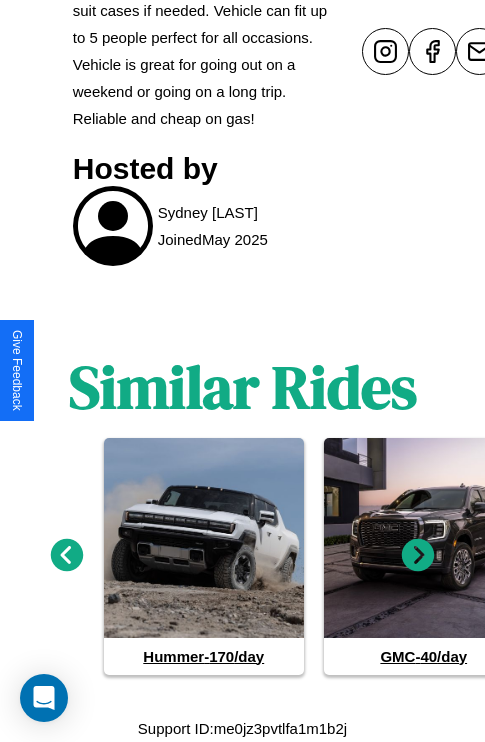 click 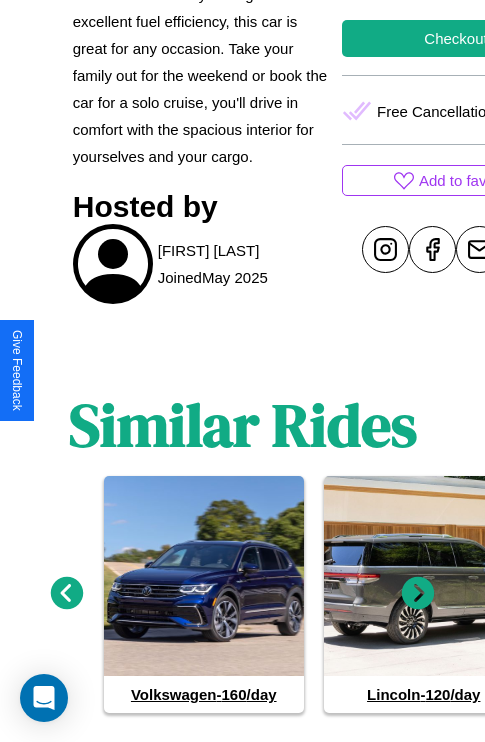 scroll, scrollTop: 805, scrollLeft: 0, axis: vertical 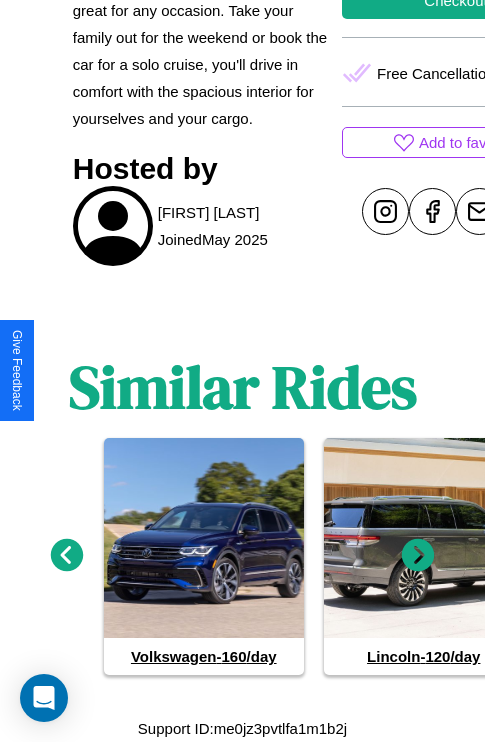 click 